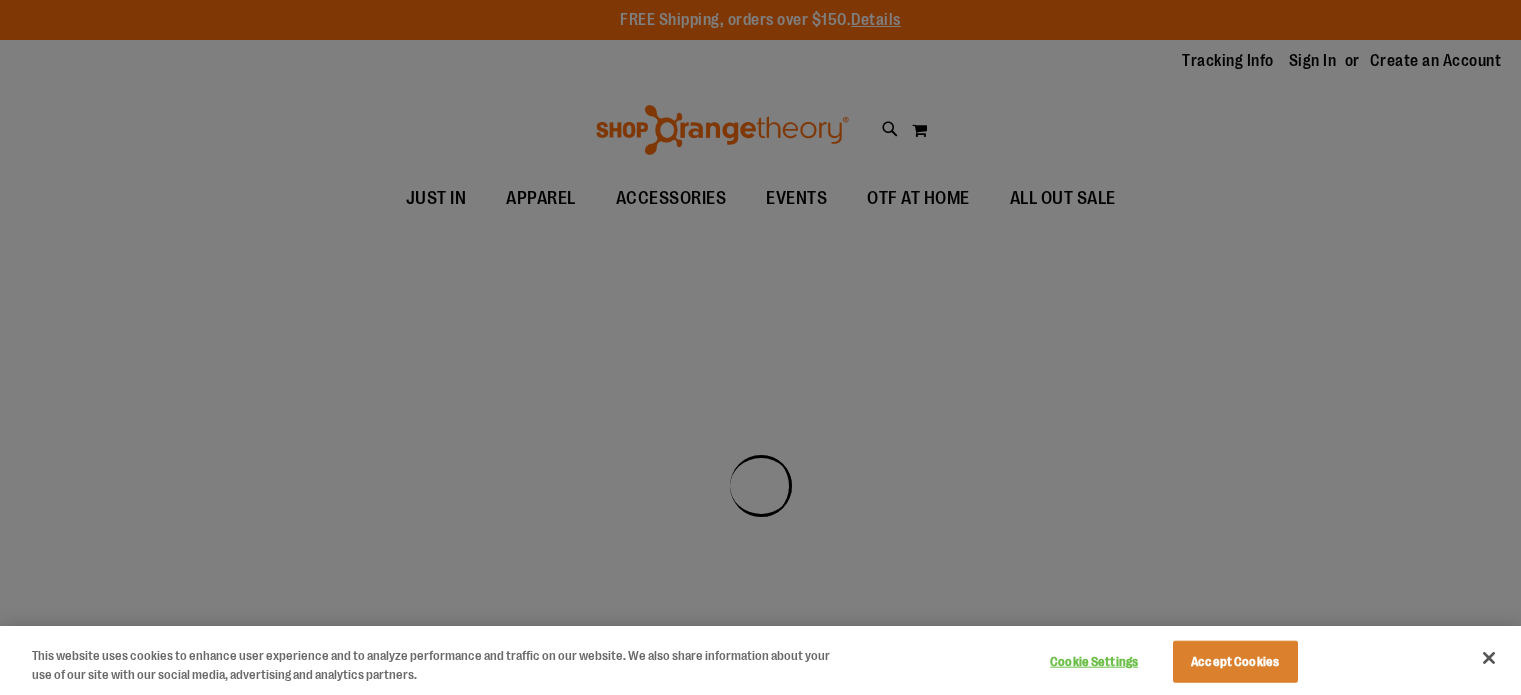 scroll, scrollTop: 0, scrollLeft: 0, axis: both 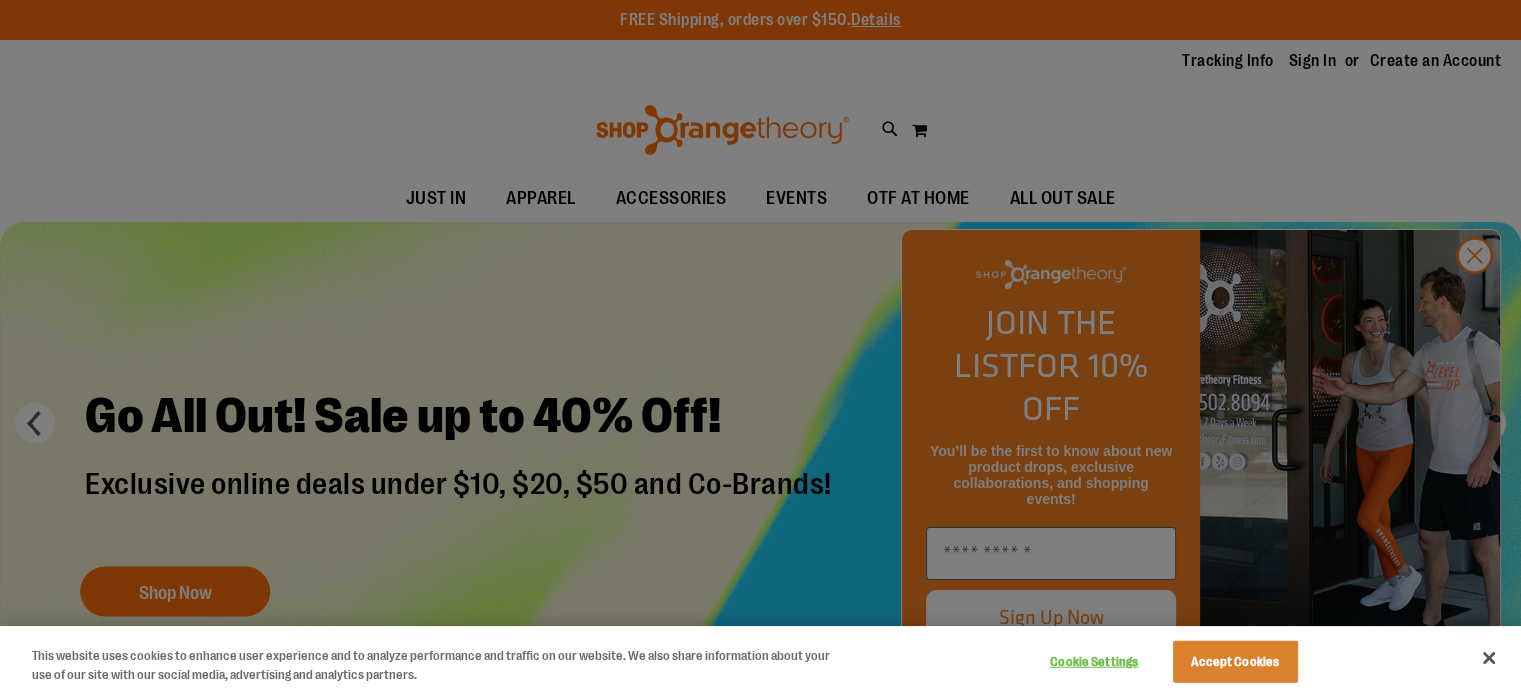 type on "**********" 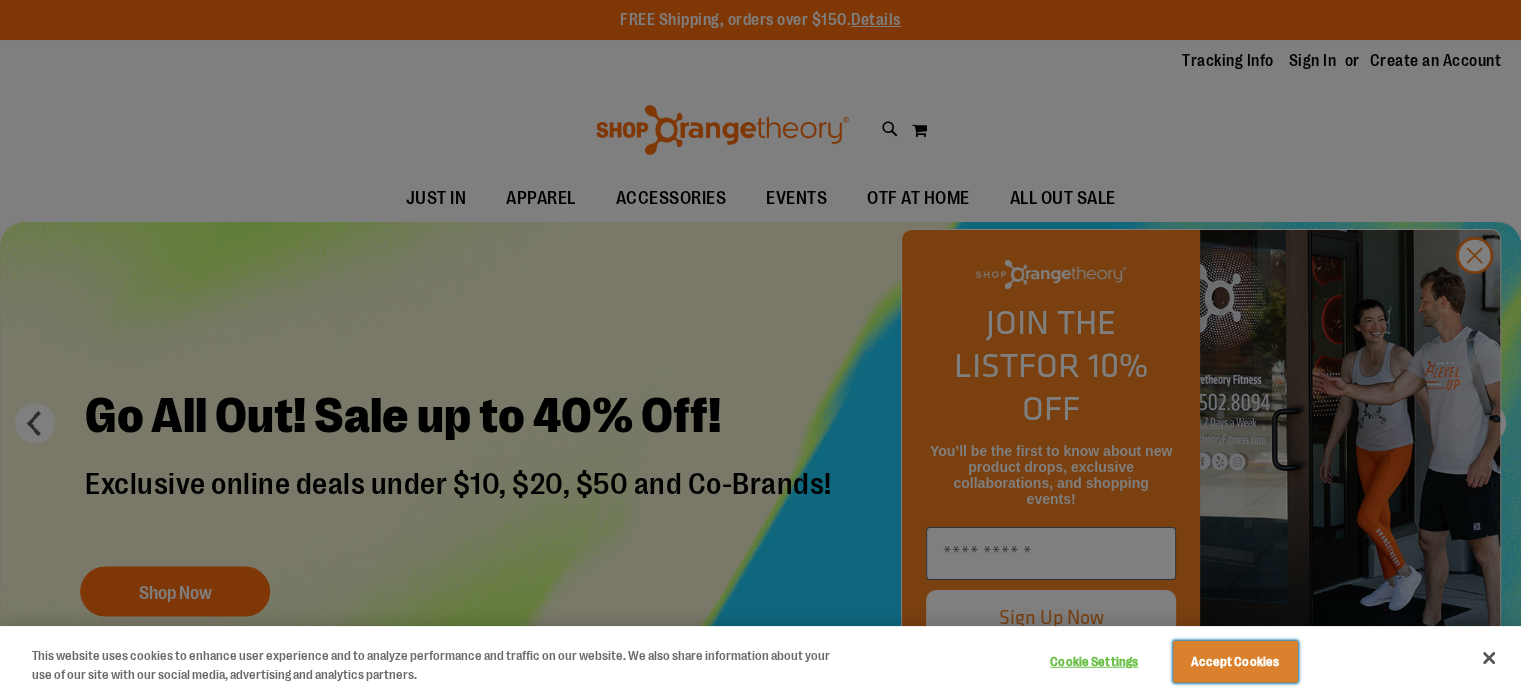 click on "Accept Cookies" at bounding box center [1235, 662] 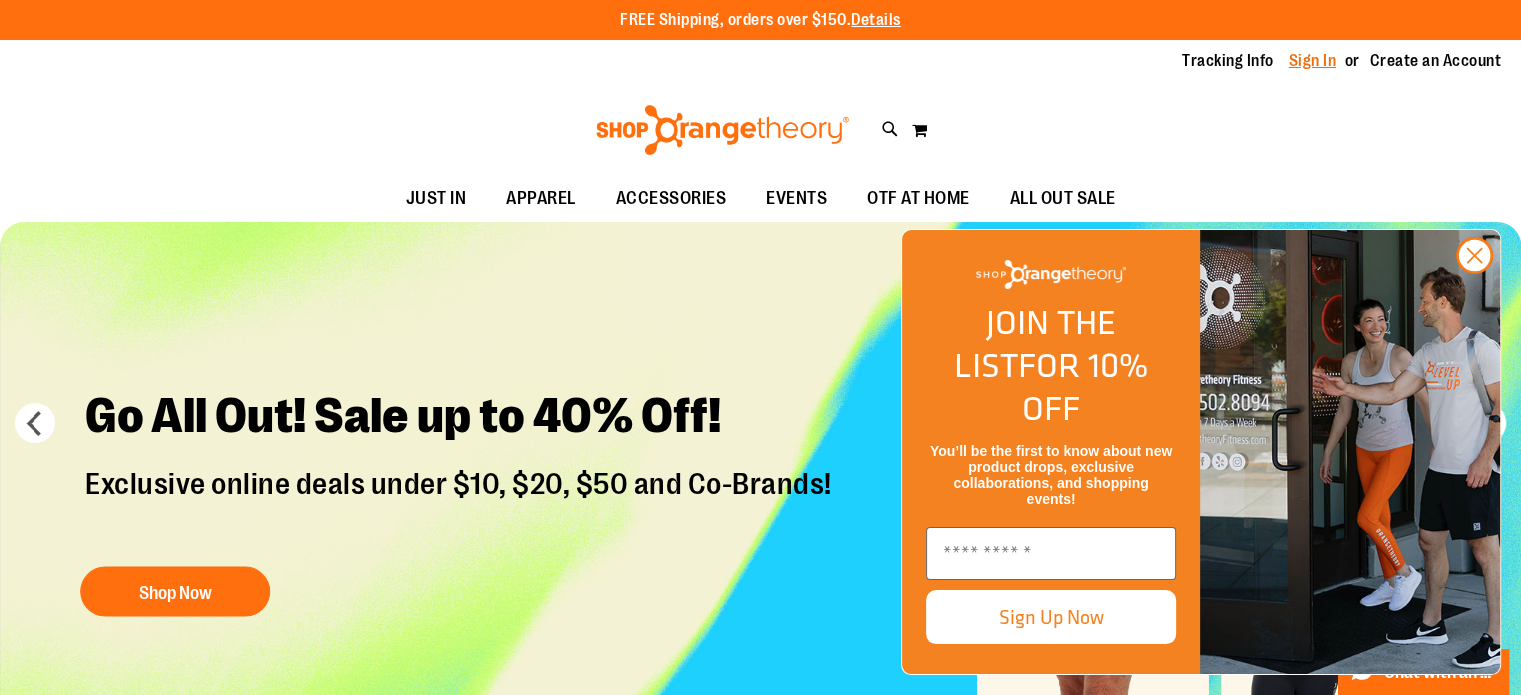 click on "Sign In" at bounding box center [1313, 61] 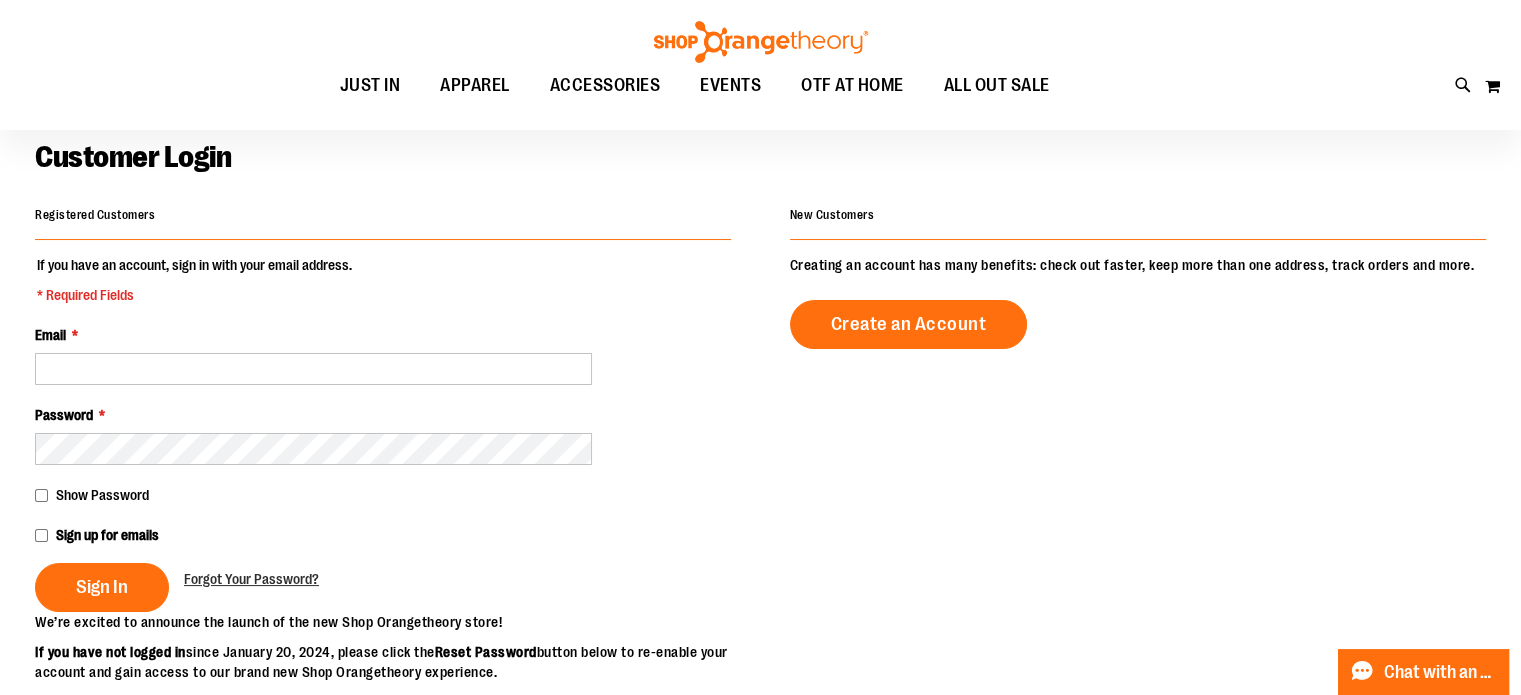scroll, scrollTop: 200, scrollLeft: 0, axis: vertical 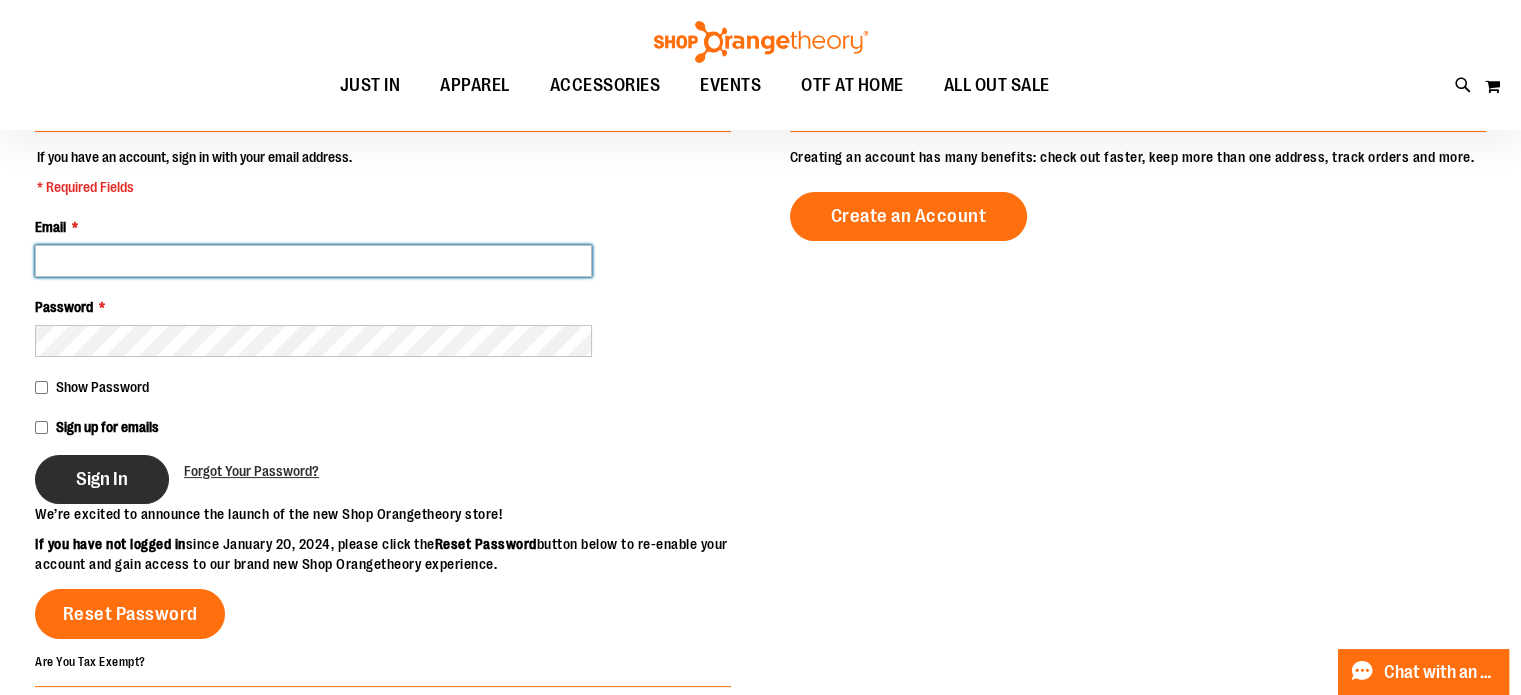 type on "**********" 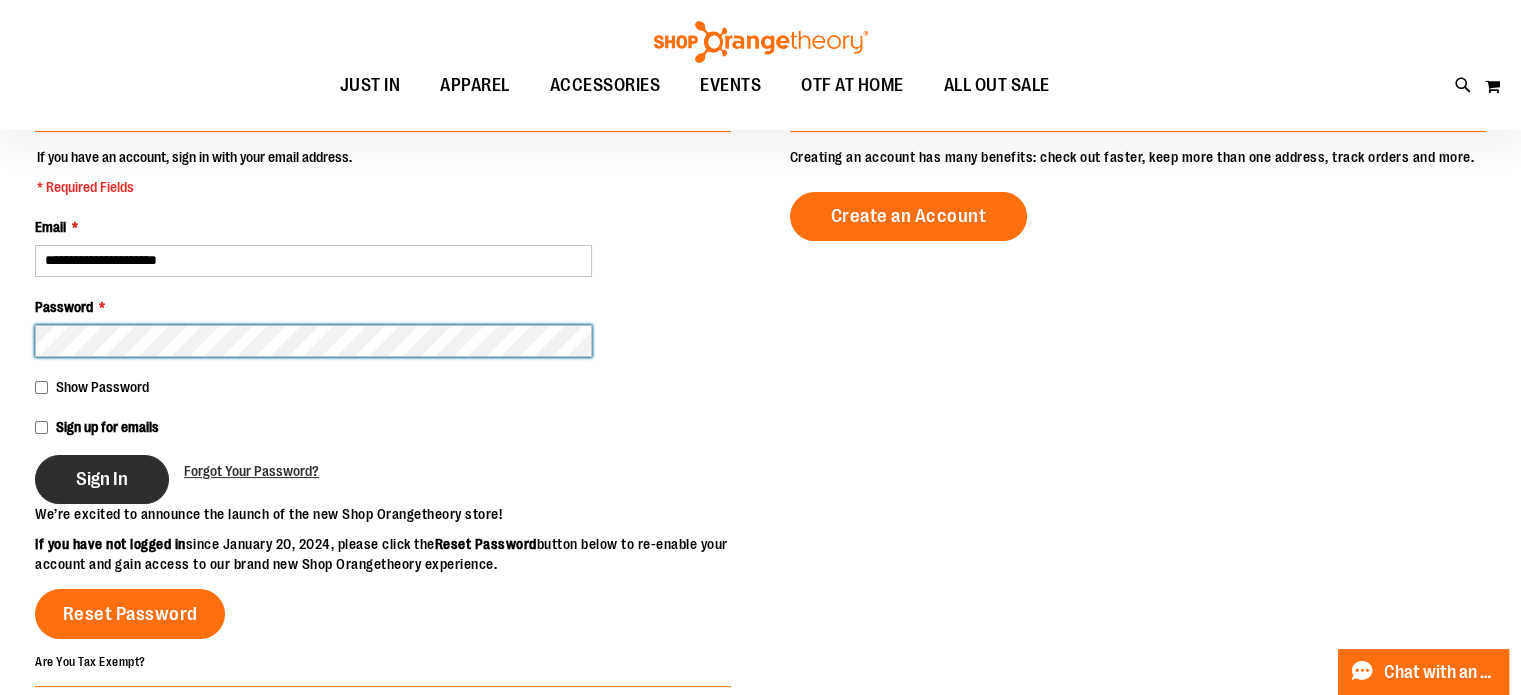 type on "**********" 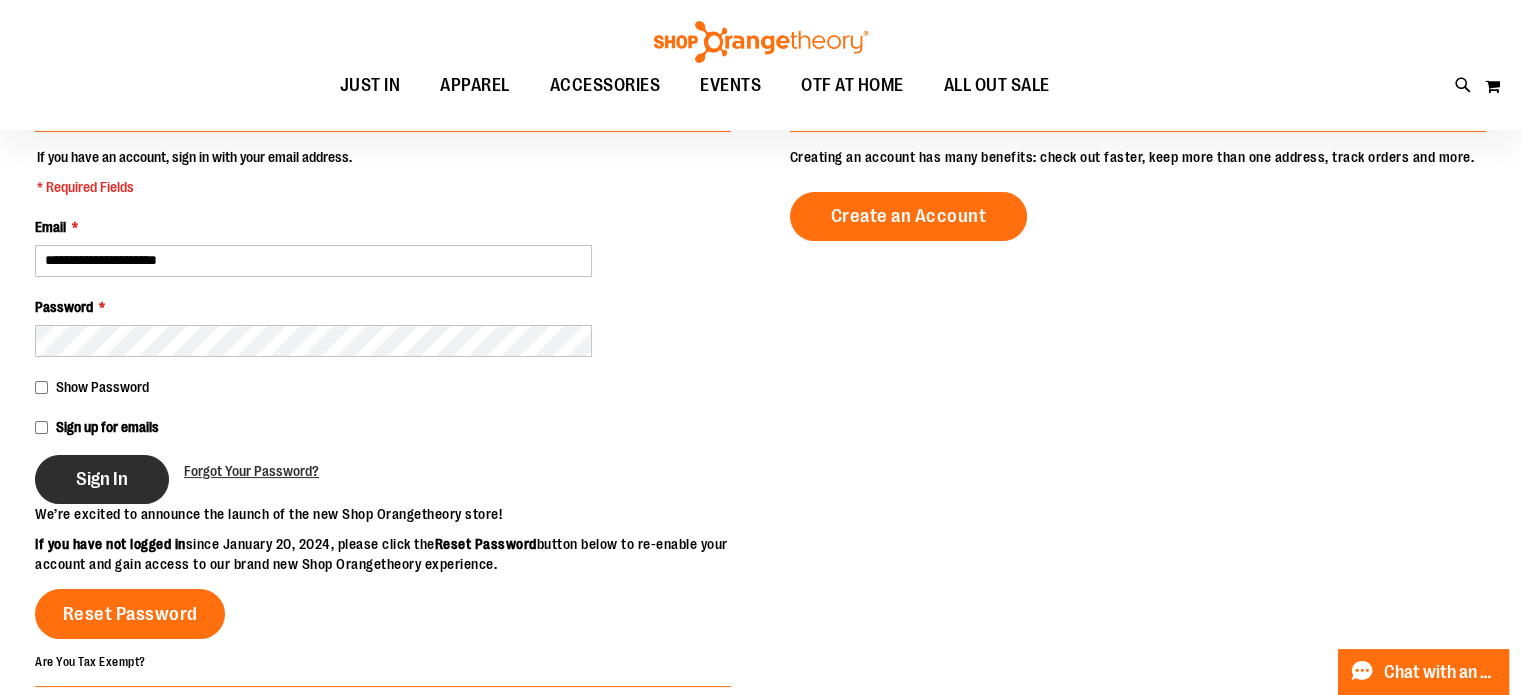 click on "Sign In" at bounding box center (102, 479) 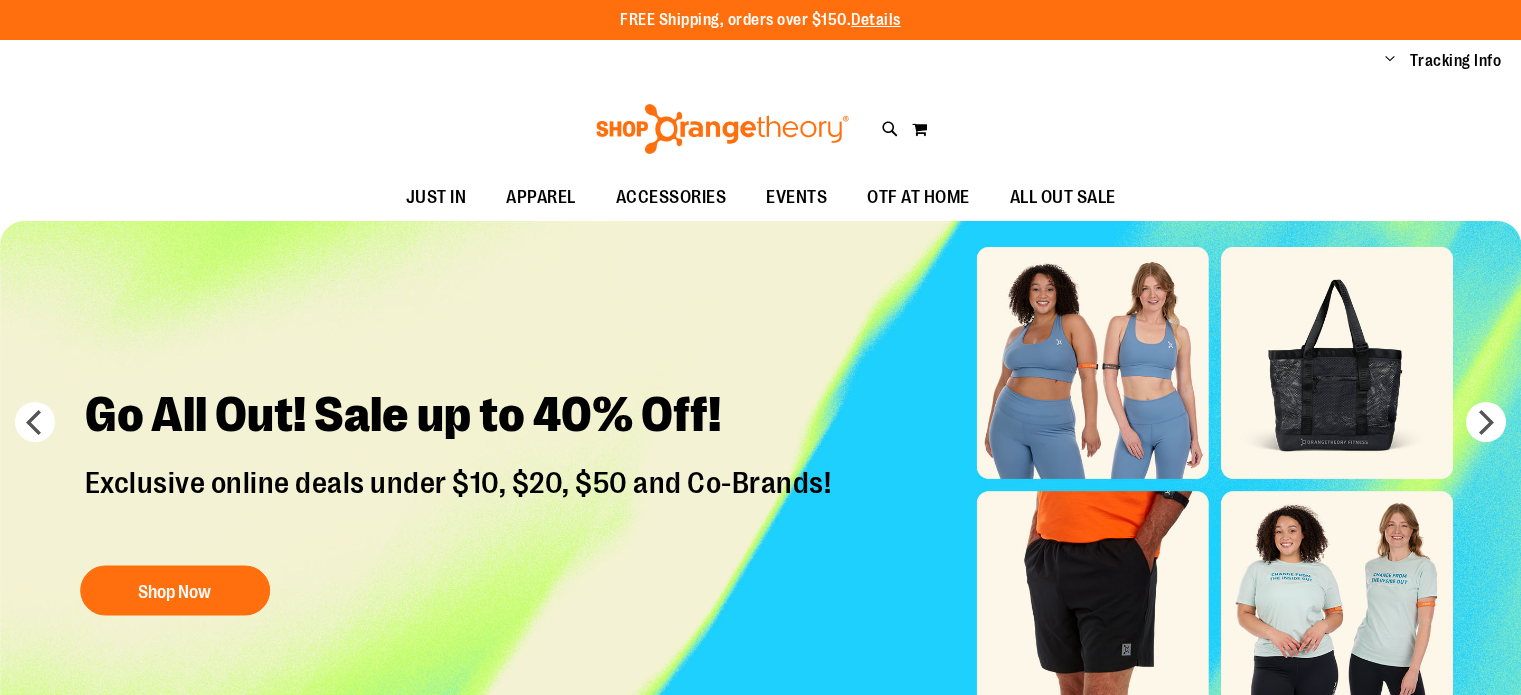 scroll, scrollTop: 0, scrollLeft: 0, axis: both 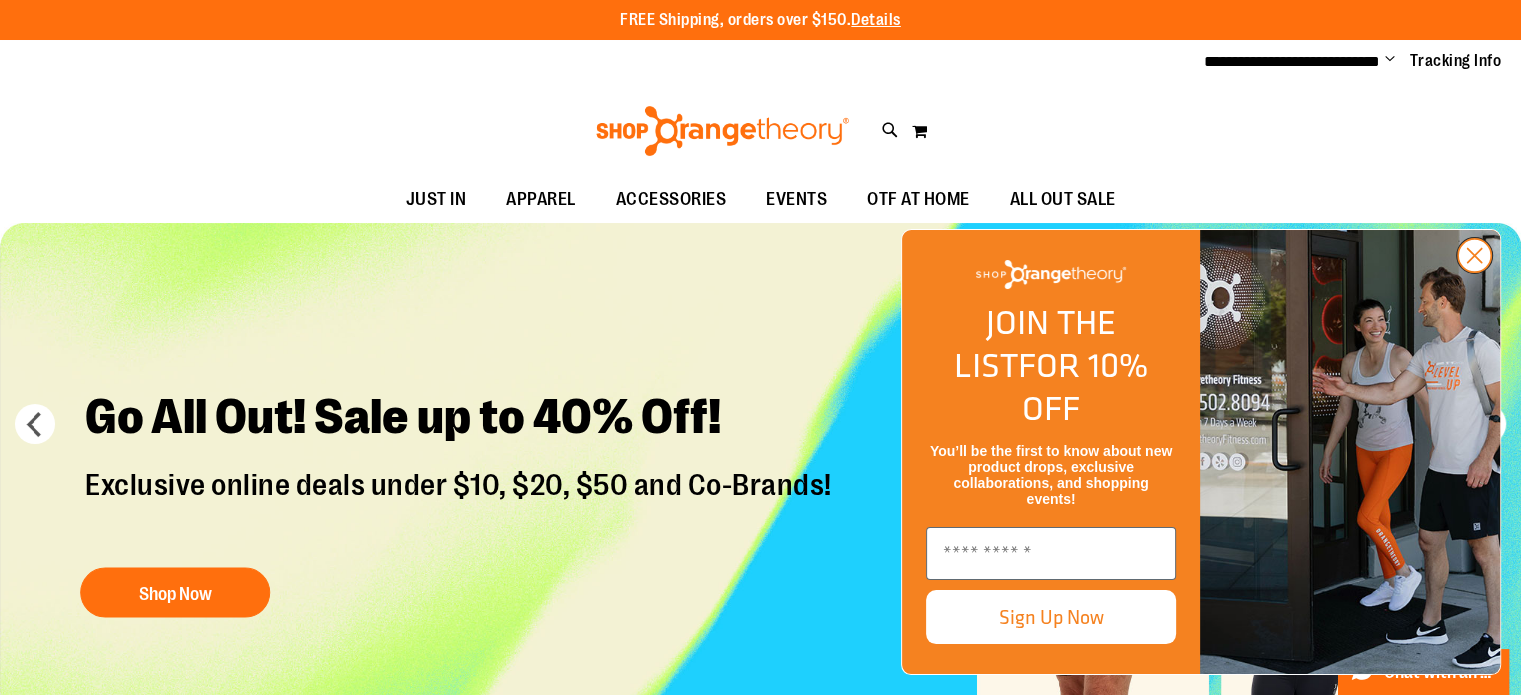 type on "**********" 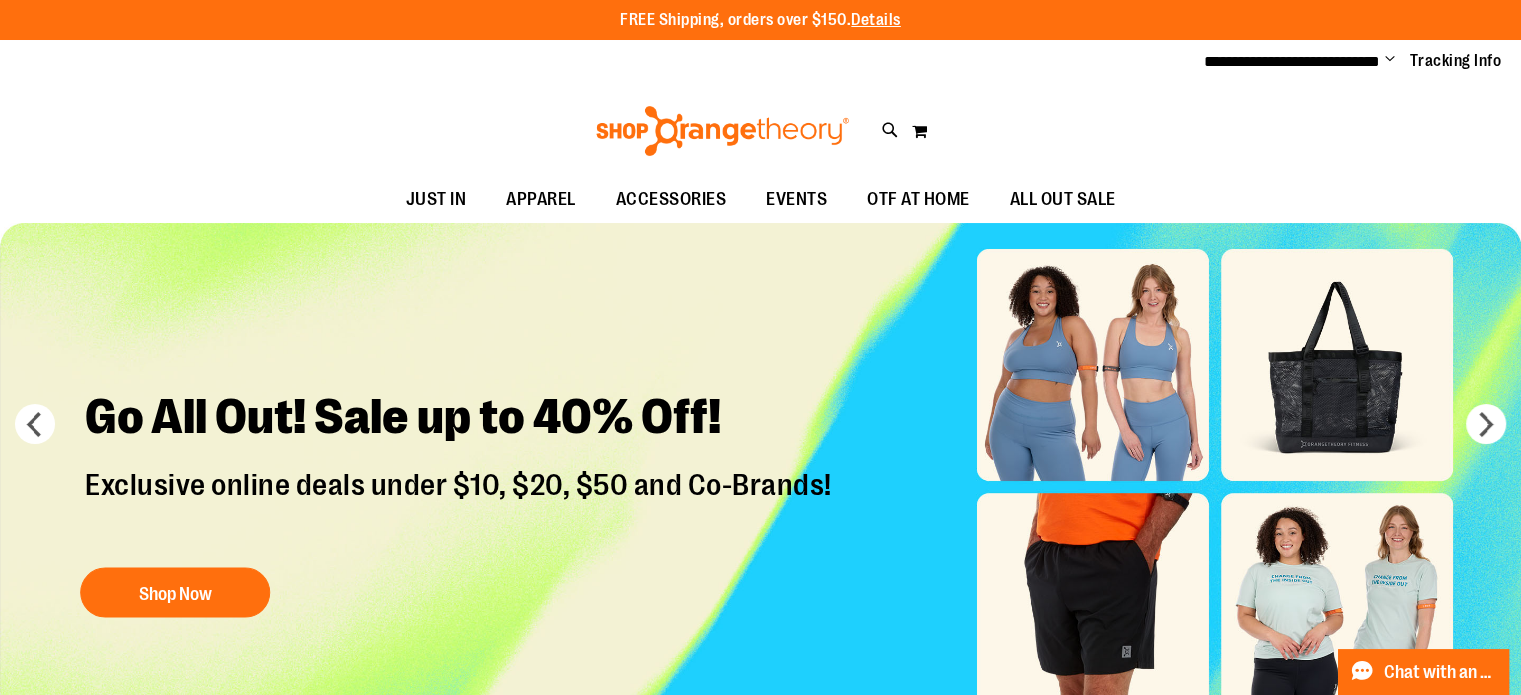 click on "**********" at bounding box center [1345, 62] 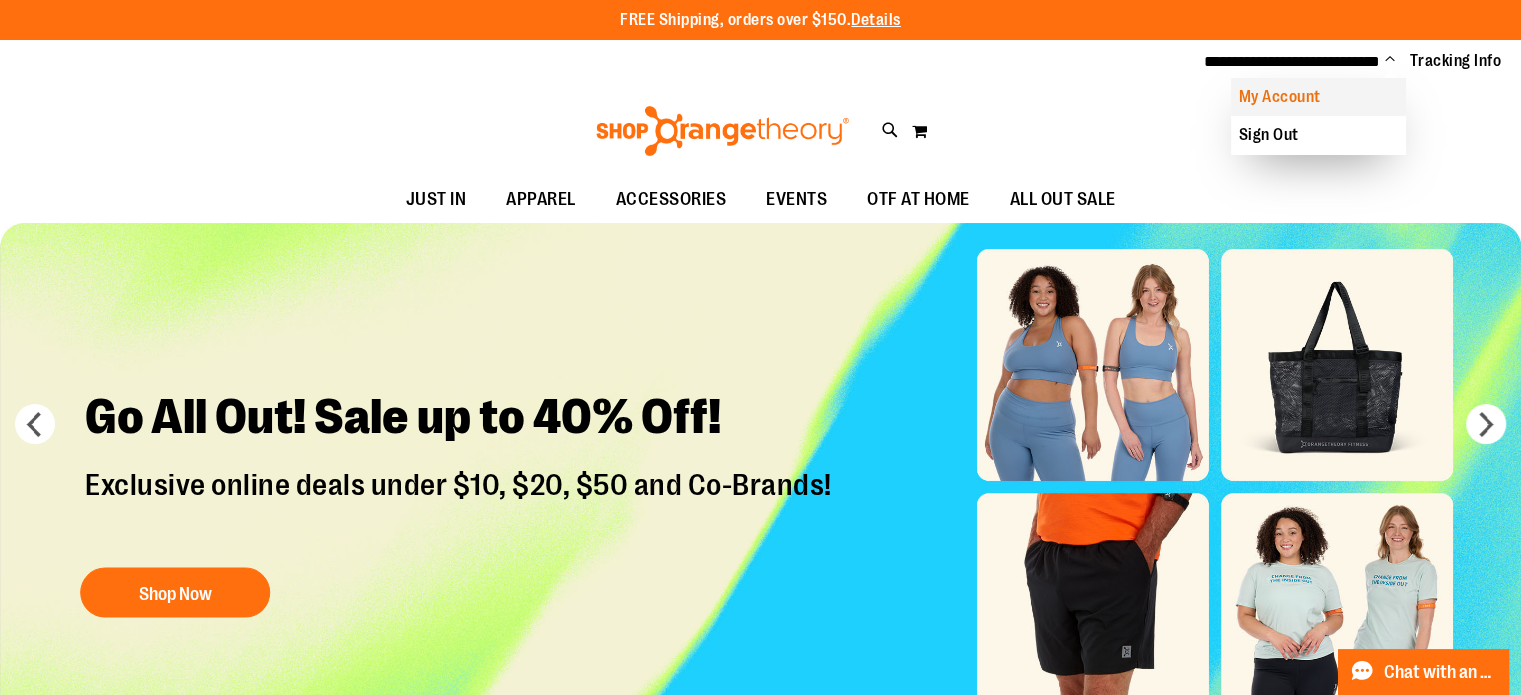 click on "My Account" at bounding box center (1318, 97) 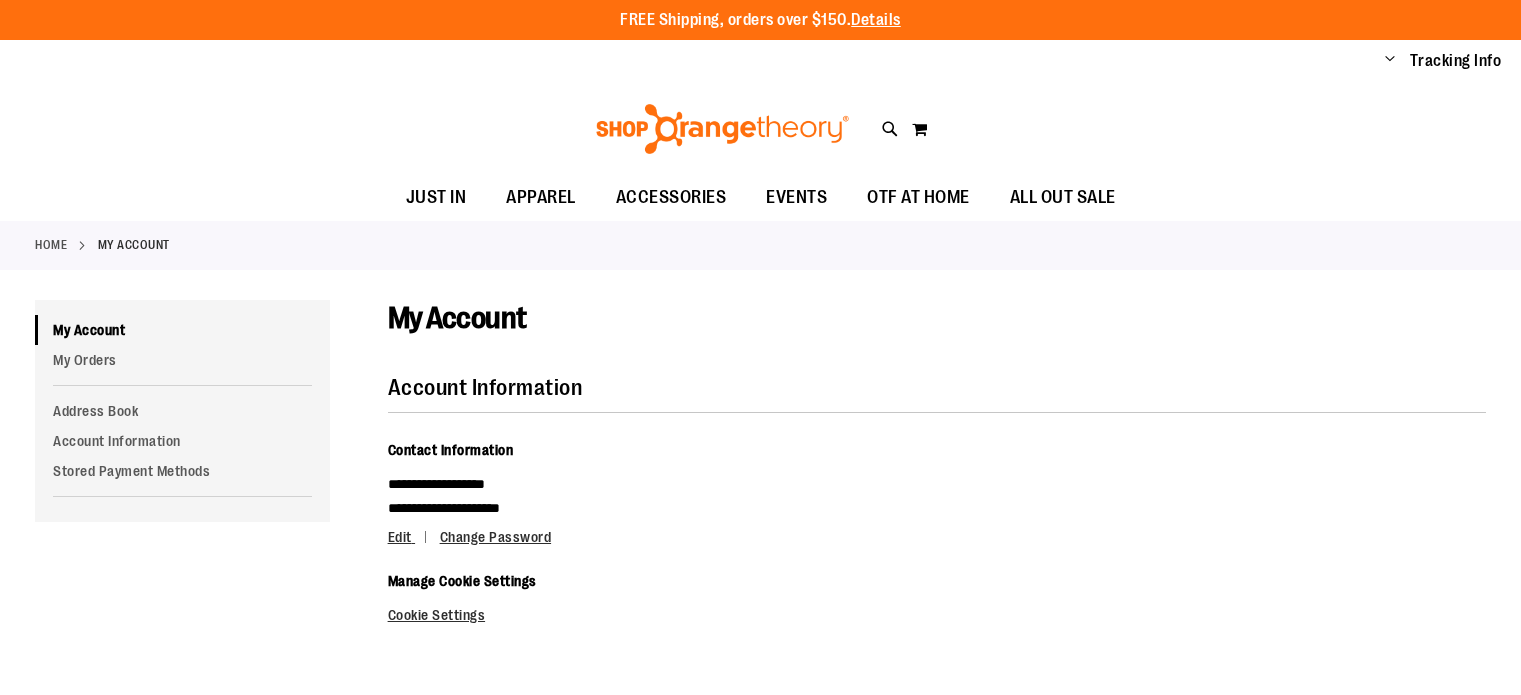 scroll, scrollTop: 0, scrollLeft: 0, axis: both 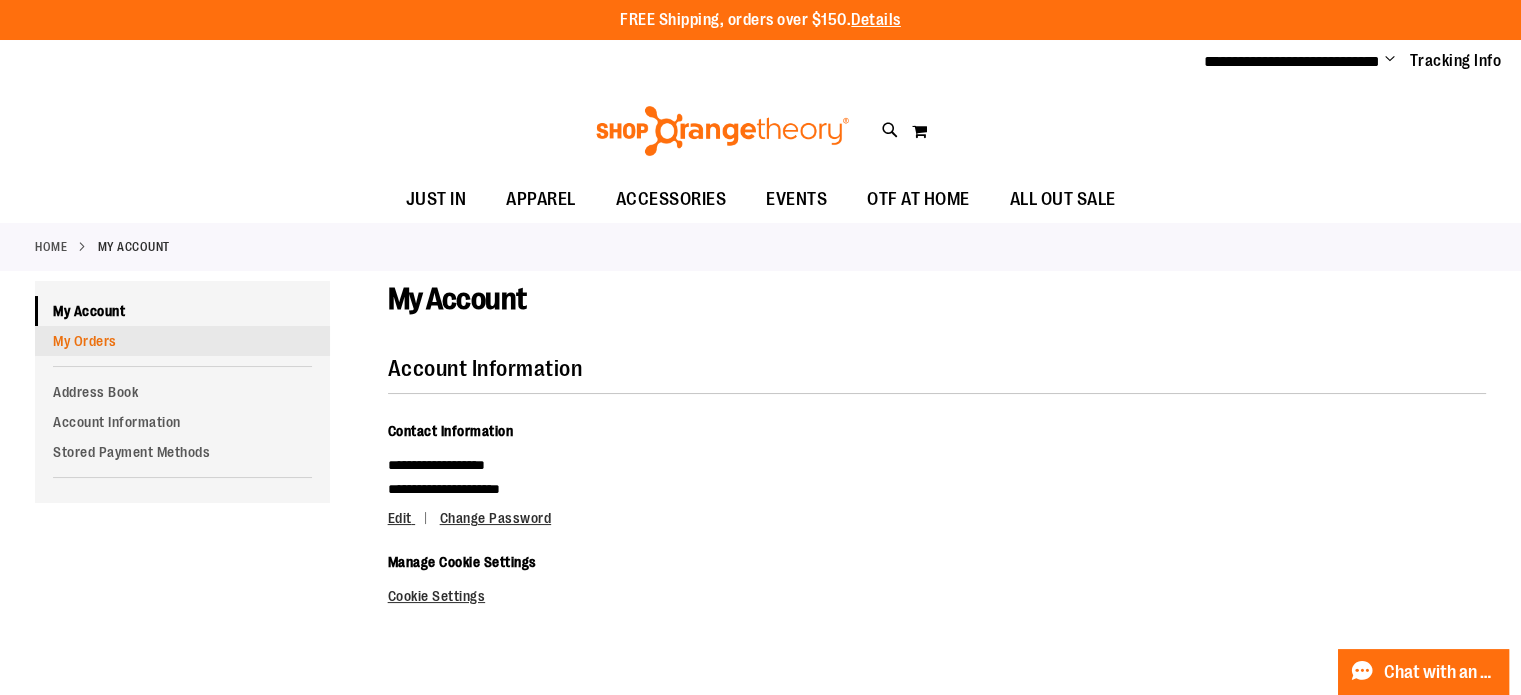 type on "**********" 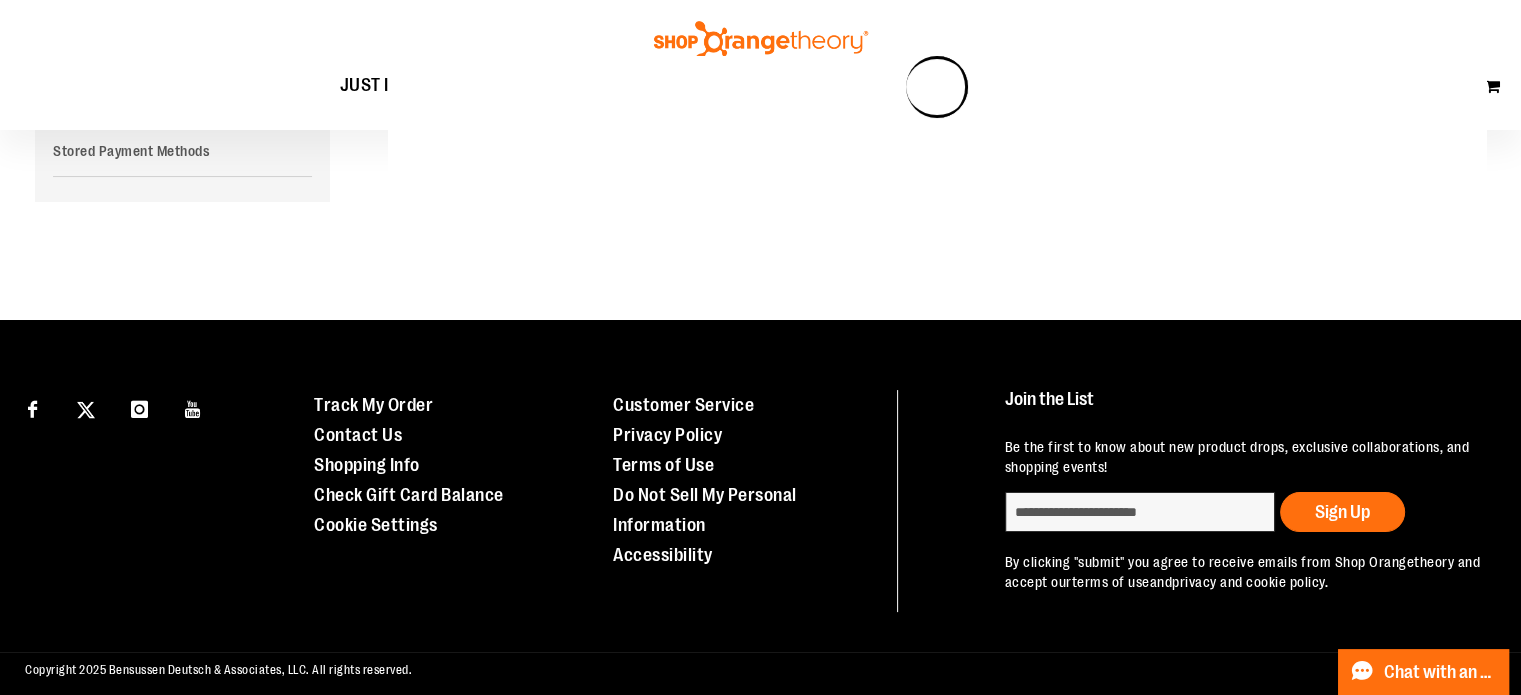 scroll, scrollTop: 99, scrollLeft: 0, axis: vertical 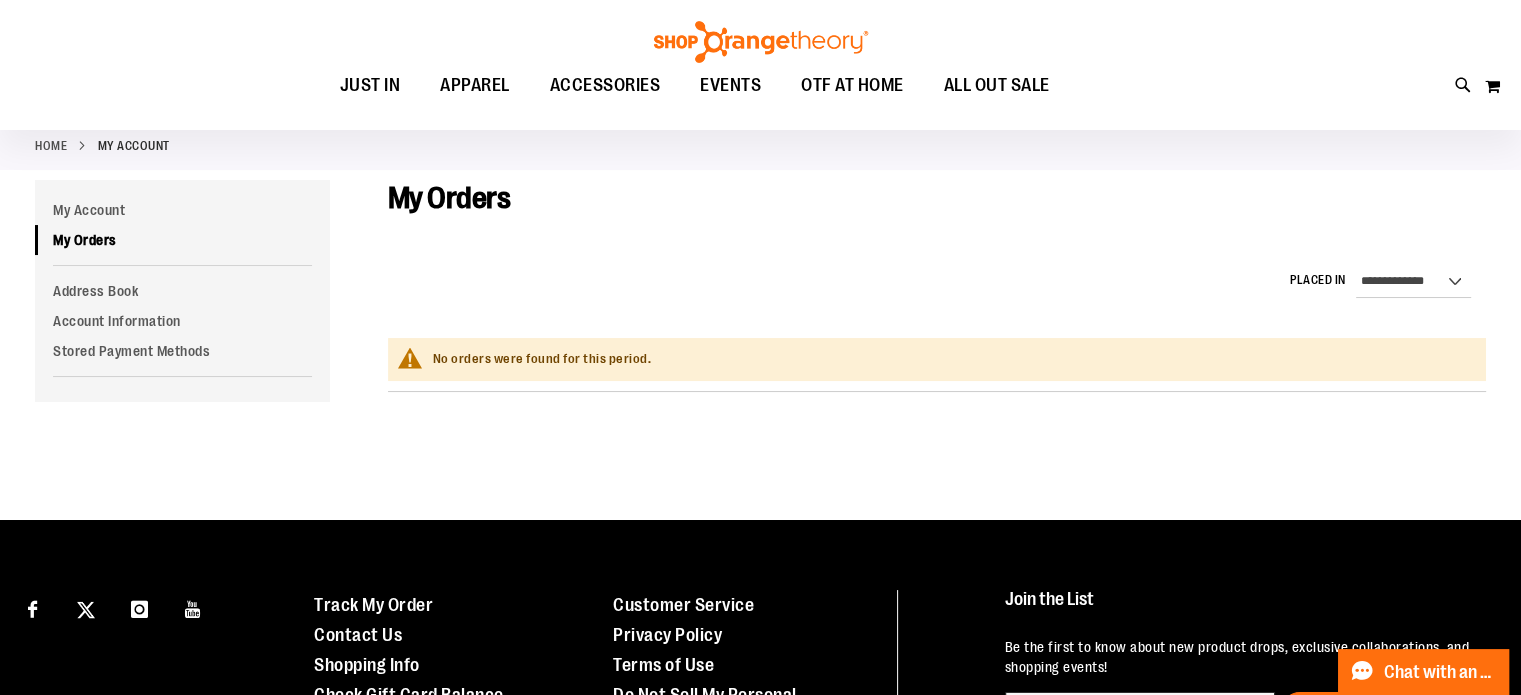 type on "**********" 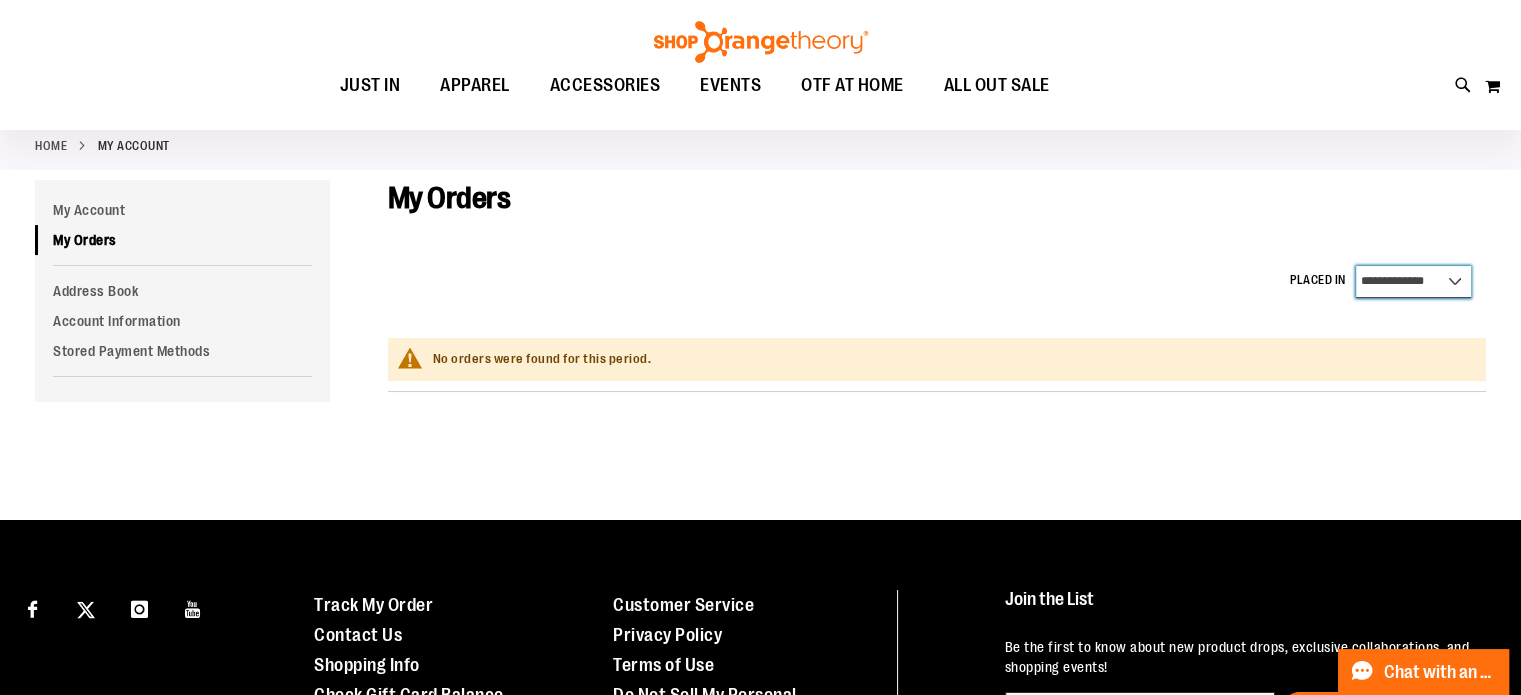 click on "**********" at bounding box center (1413, 282) 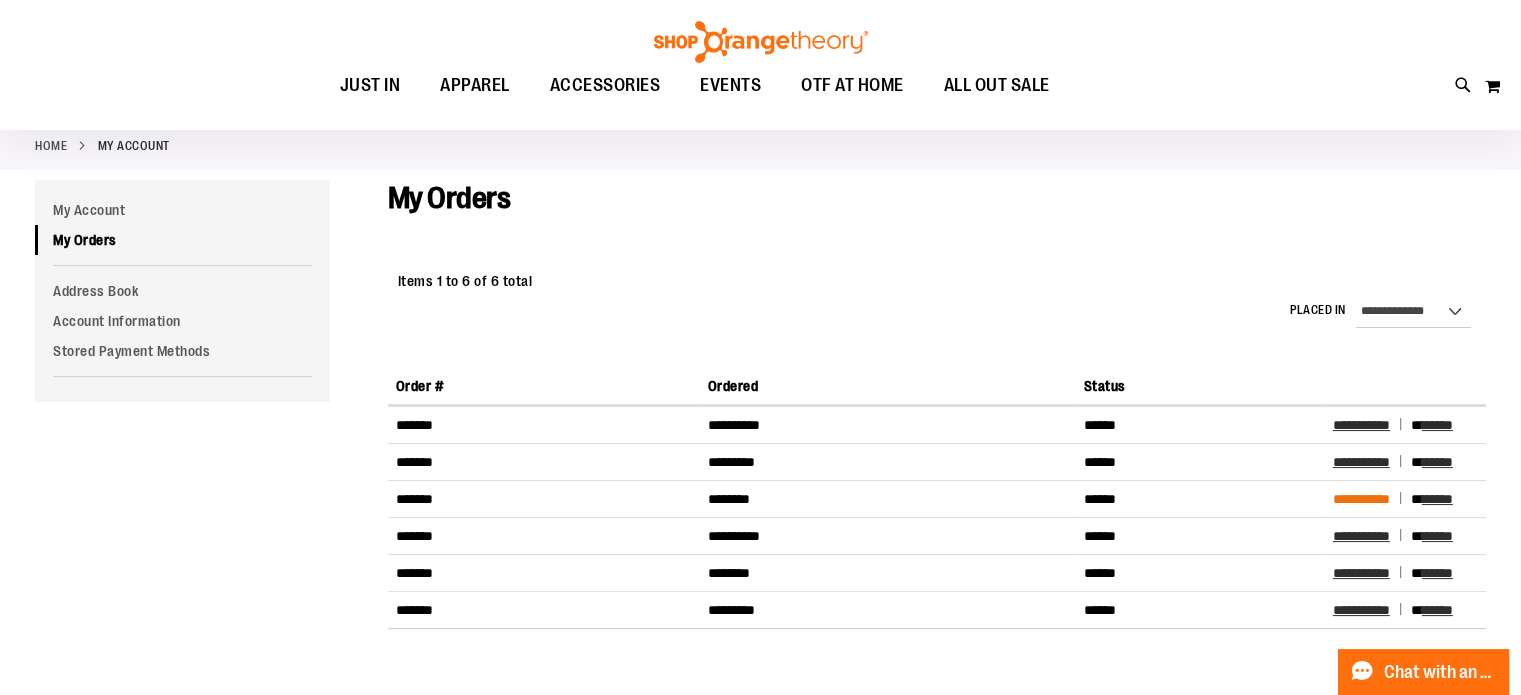 click on "**********" at bounding box center [1361, 499] 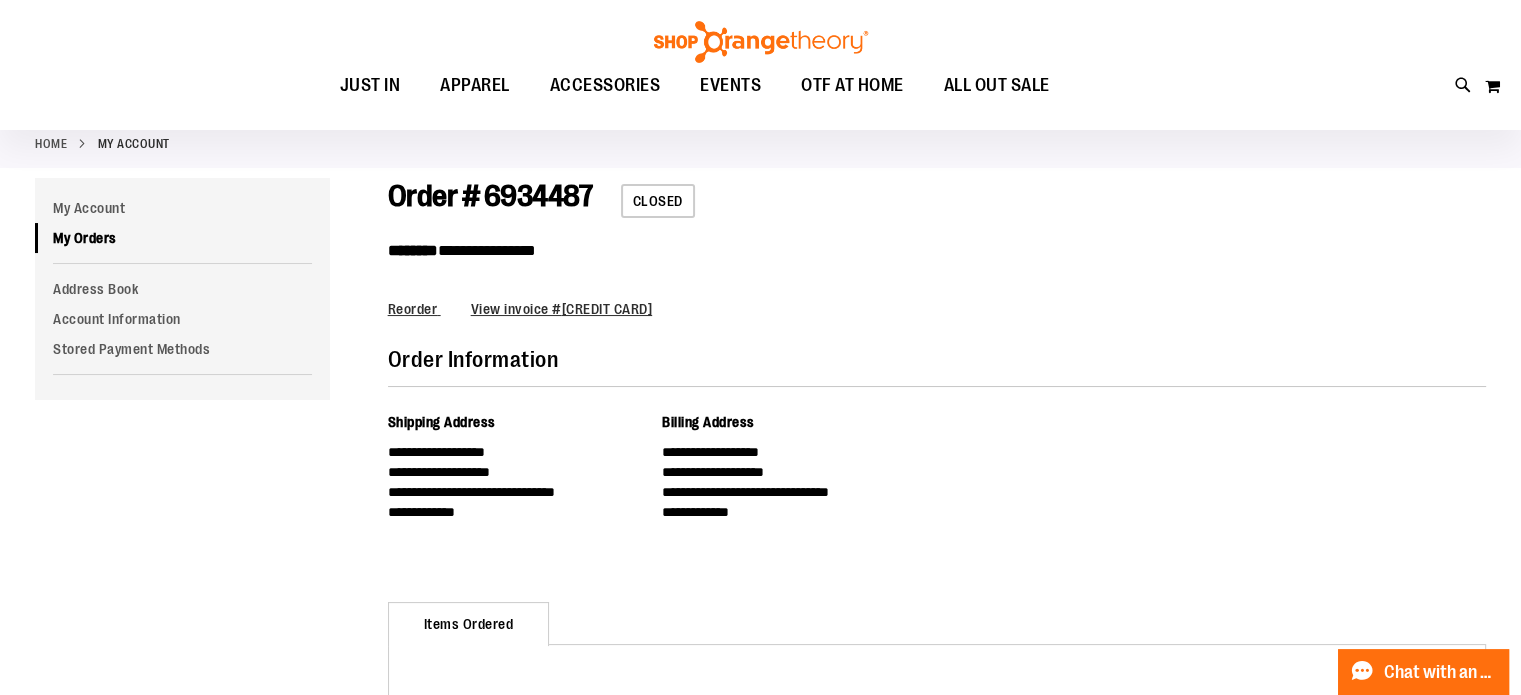 scroll, scrollTop: 100, scrollLeft: 0, axis: vertical 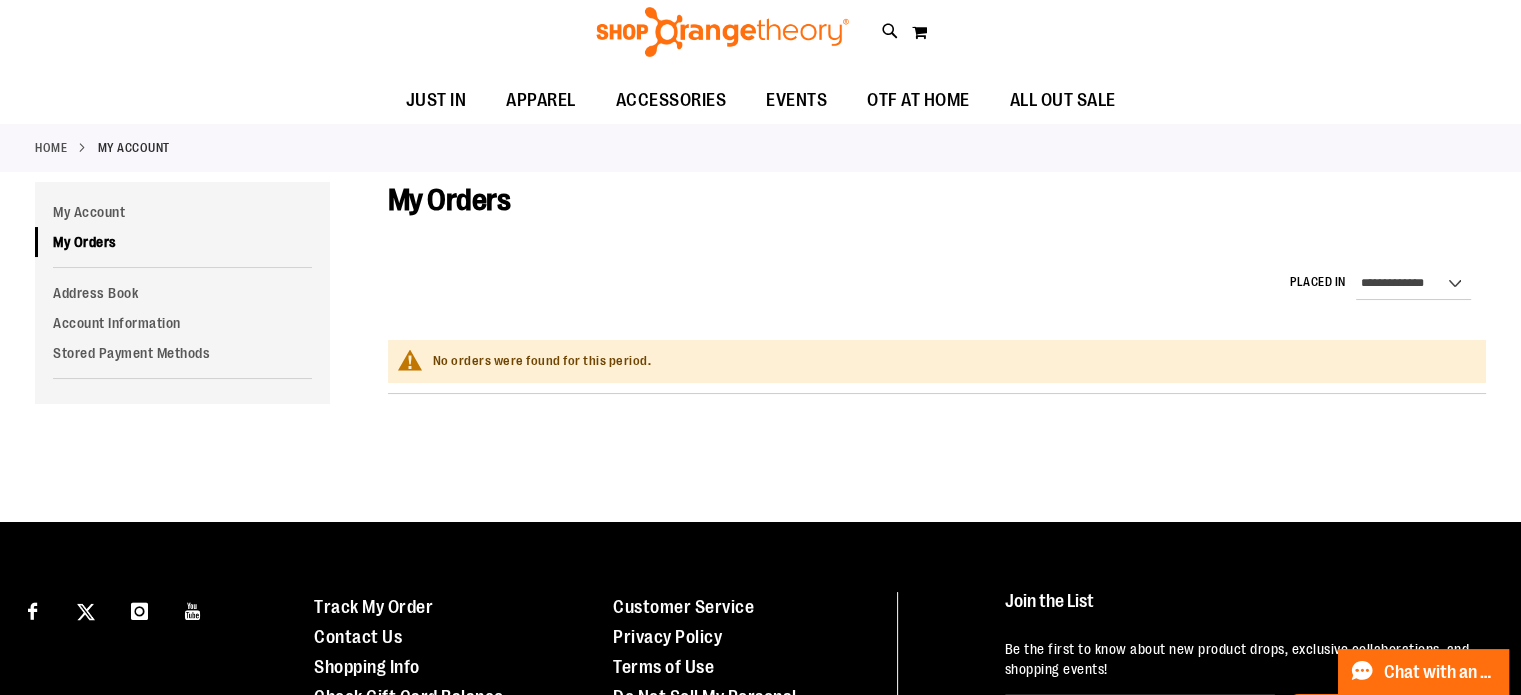 type on "**********" 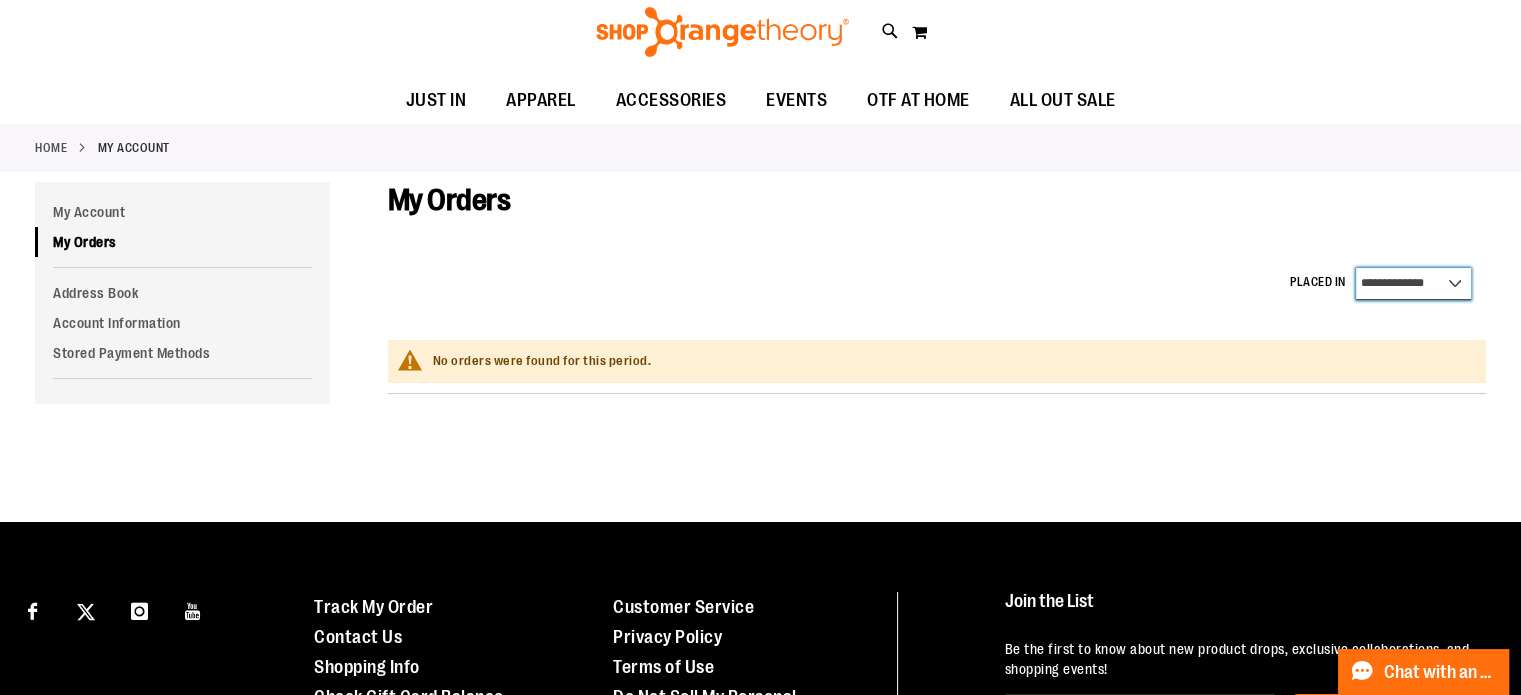 click on "**********" at bounding box center (1413, 284) 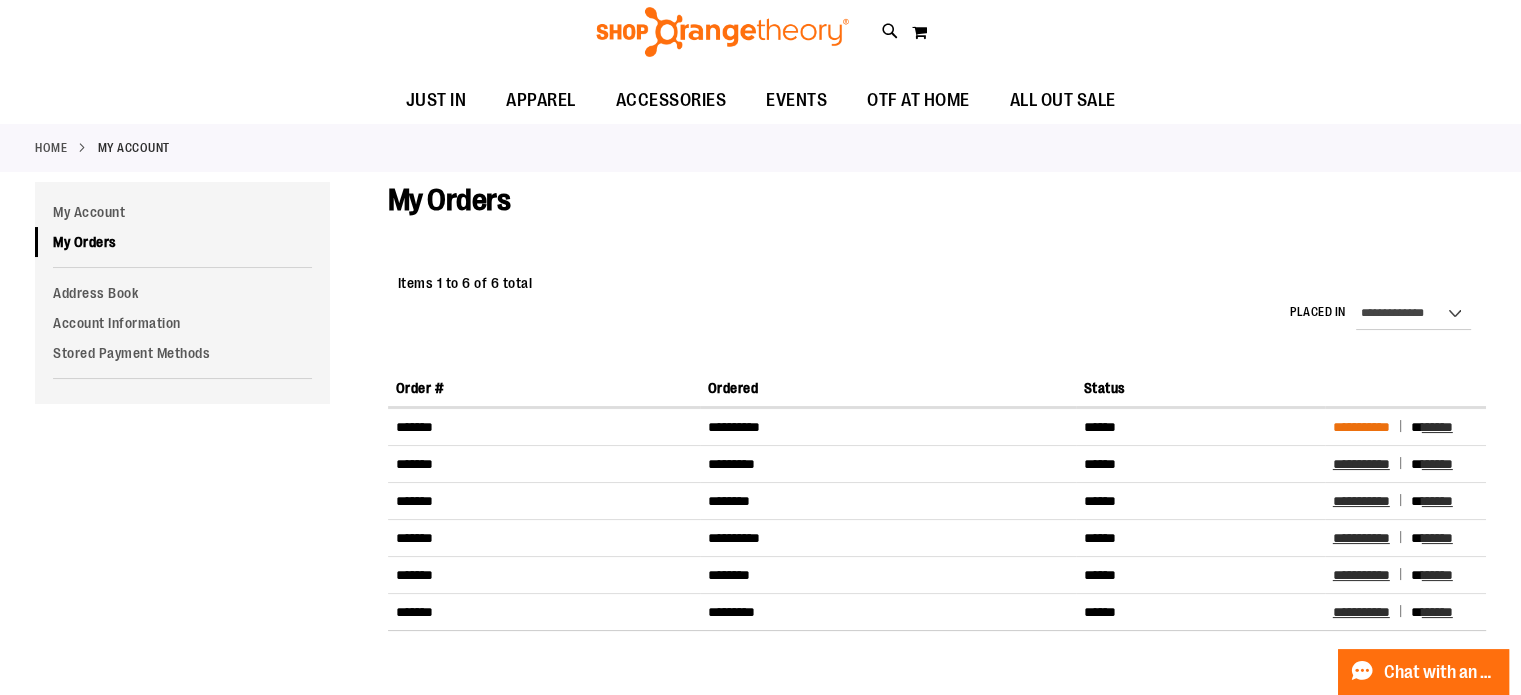 click on "**********" at bounding box center (1361, 427) 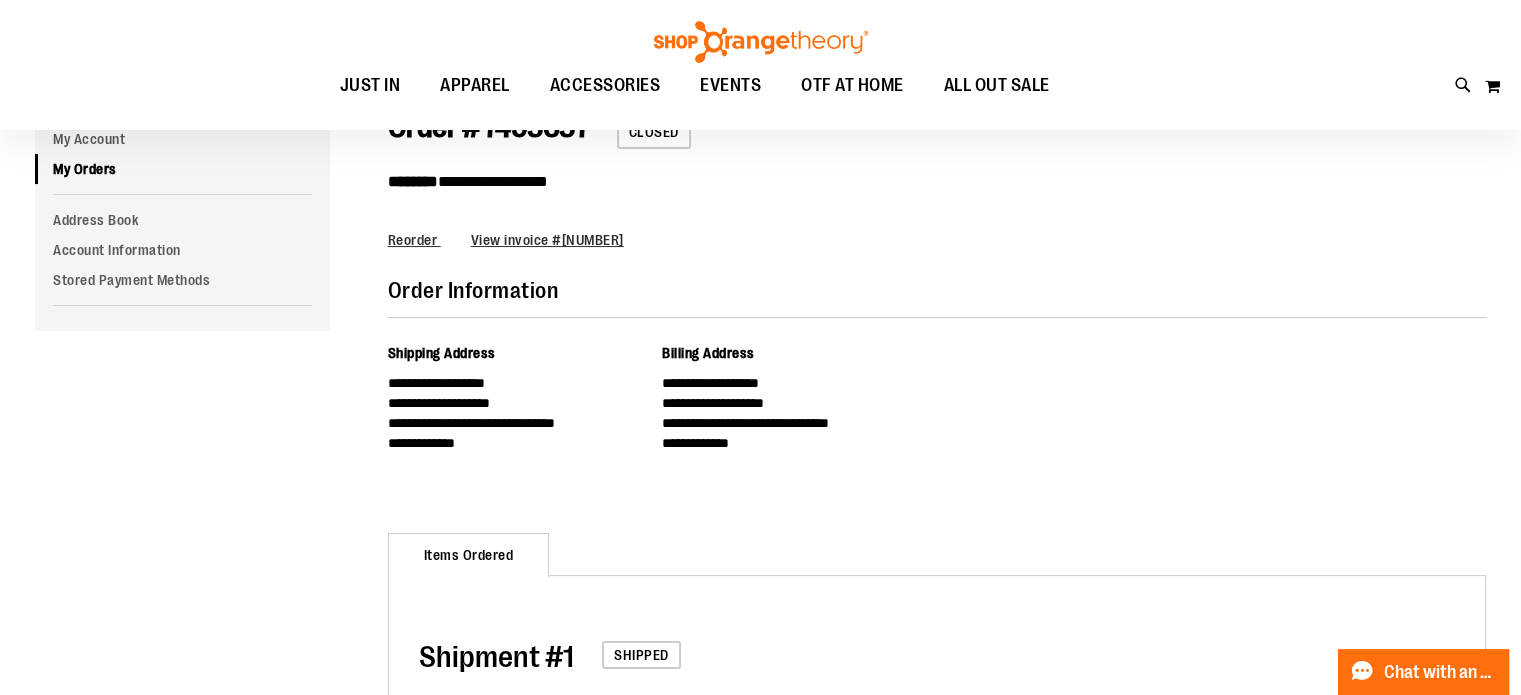 scroll, scrollTop: 0, scrollLeft: 0, axis: both 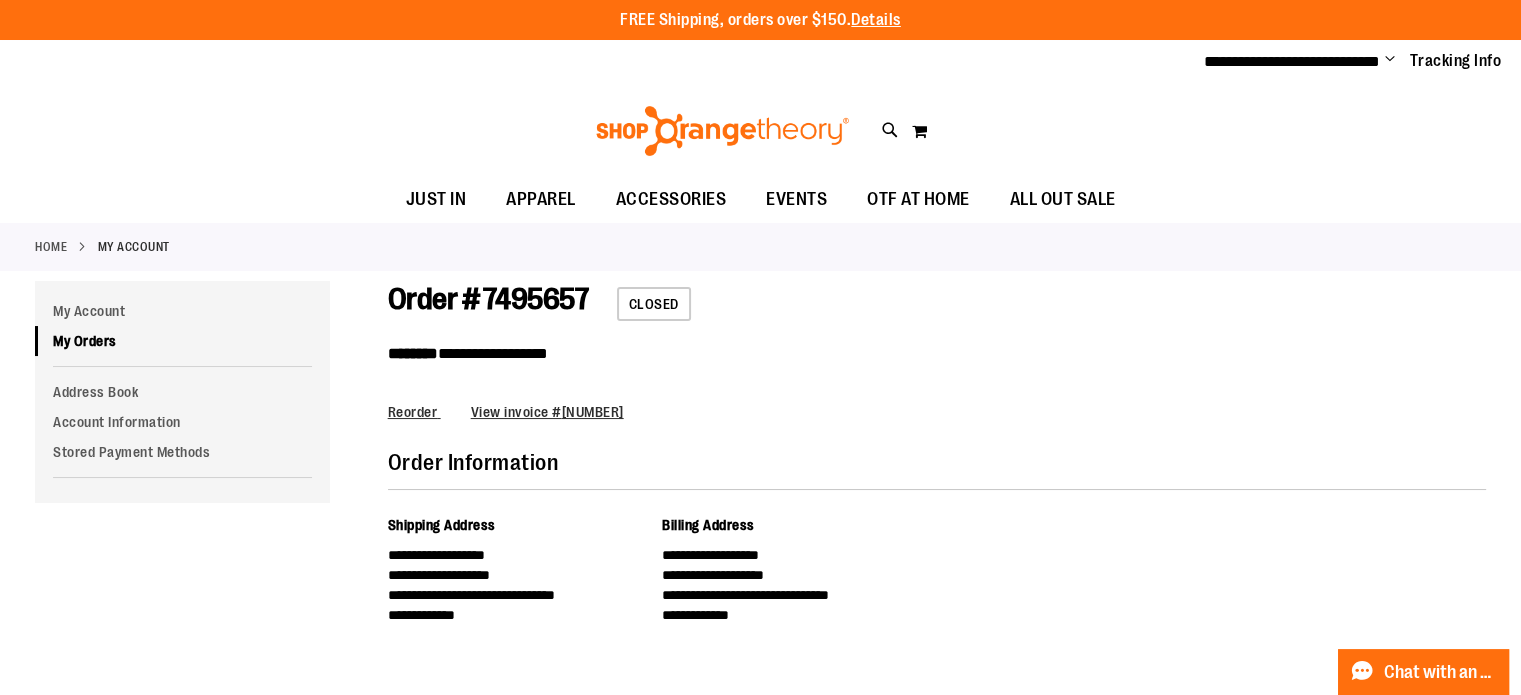 type on "**********" 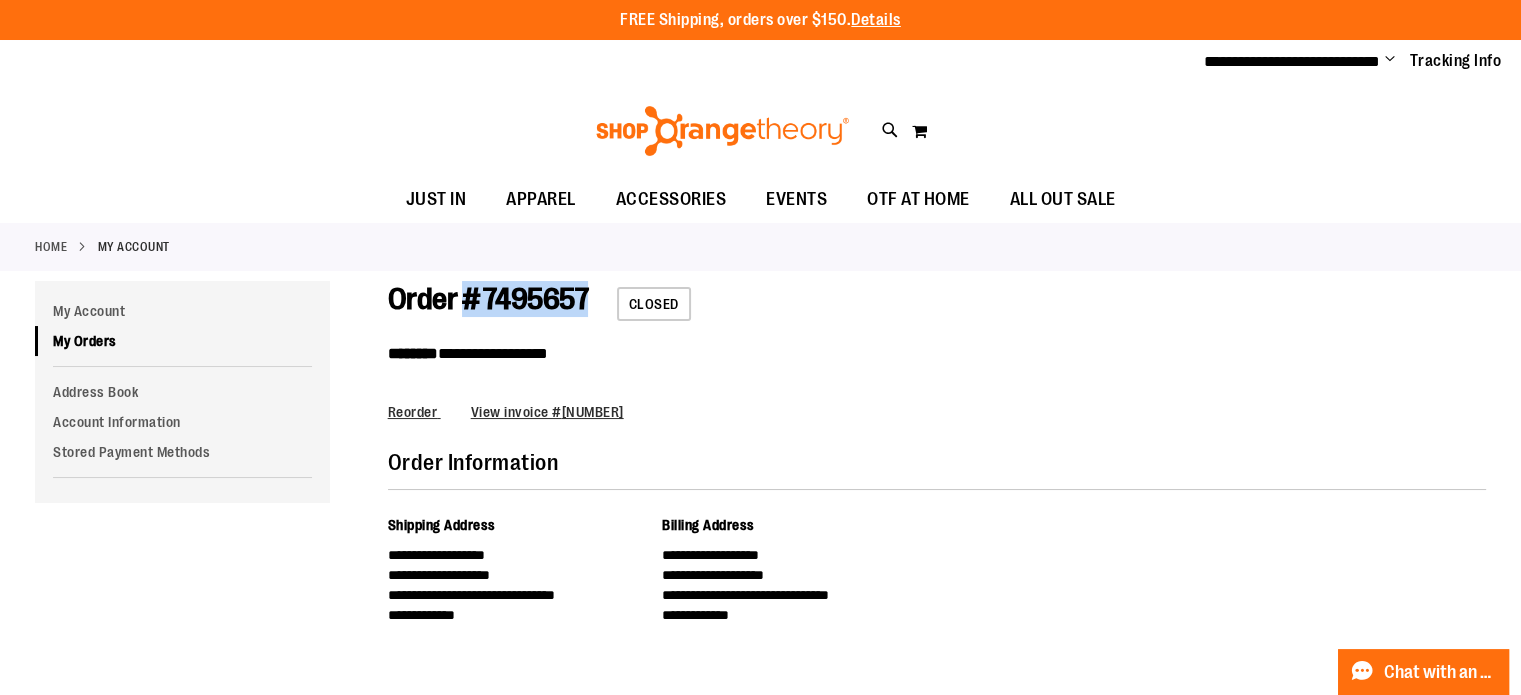 drag, startPoint x: 592, startPoint y: 295, endPoint x: 463, endPoint y: 298, distance: 129.03488 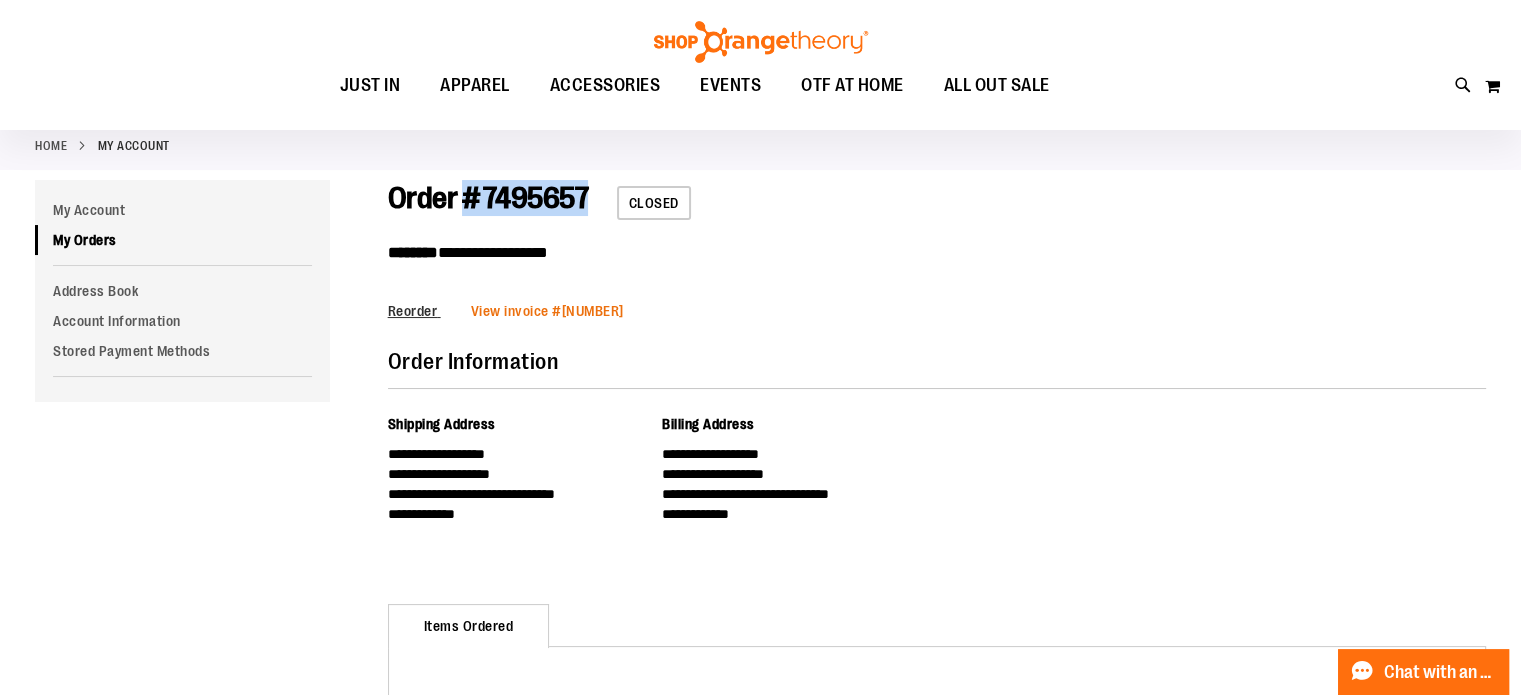 scroll, scrollTop: 0, scrollLeft: 0, axis: both 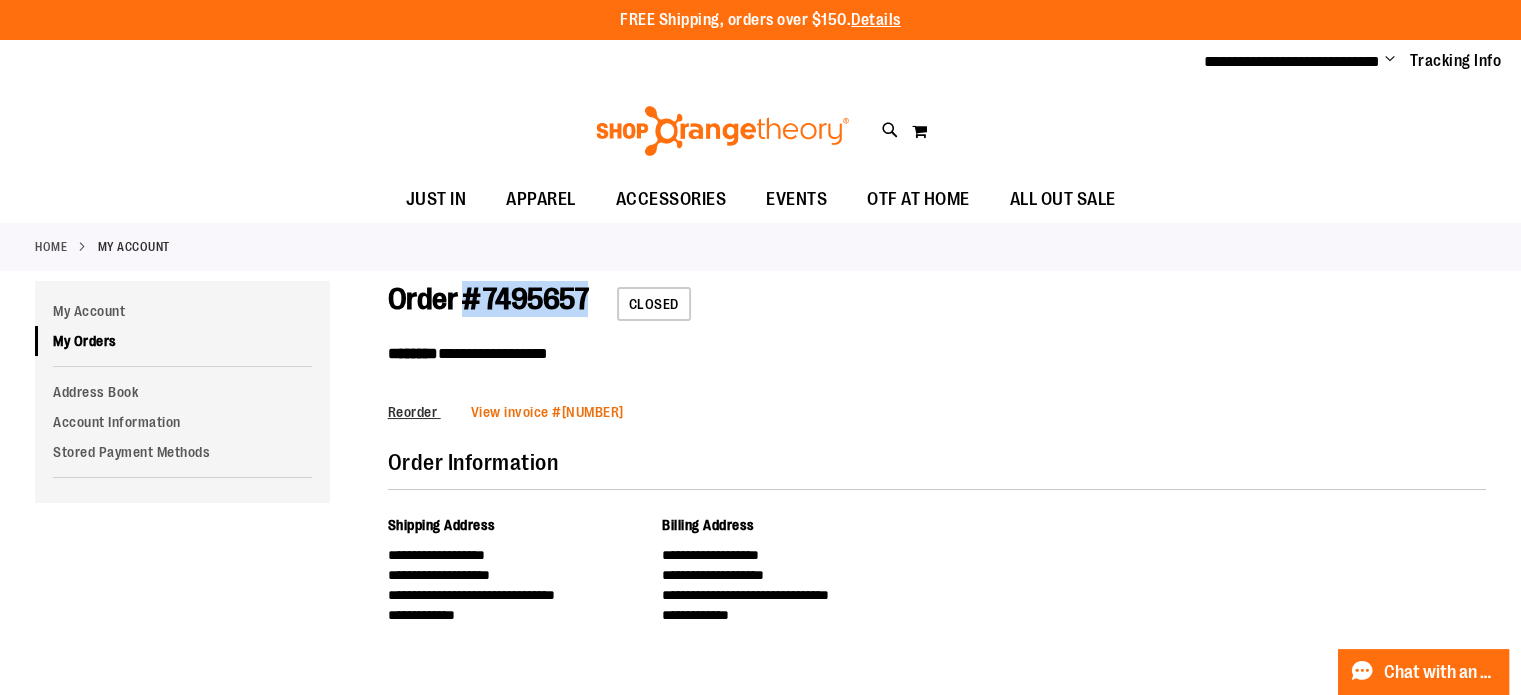 click on "View invoice # [NUMBER]" at bounding box center [547, 412] 